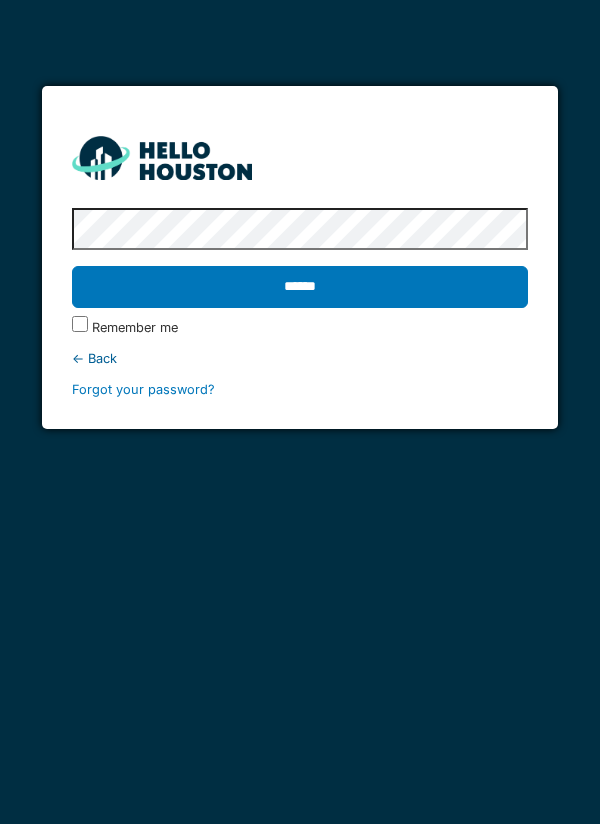 scroll, scrollTop: 0, scrollLeft: 0, axis: both 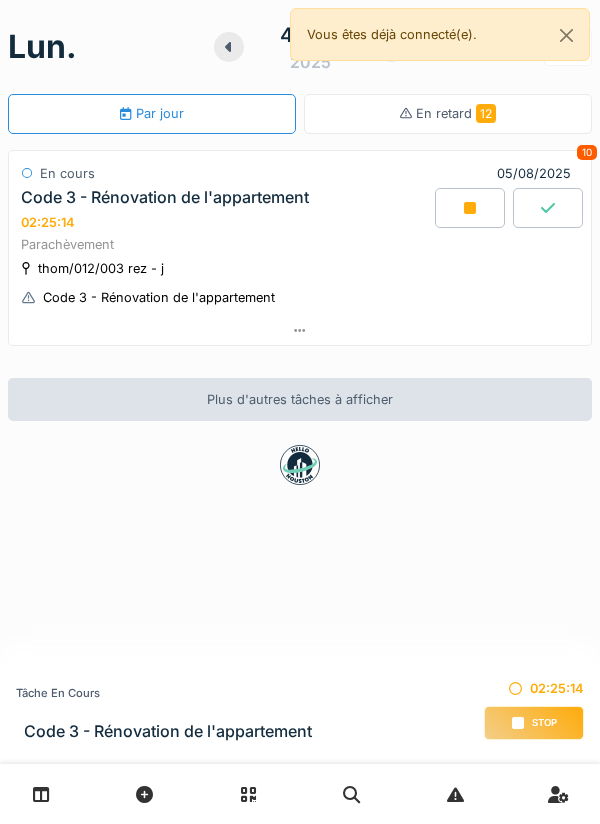 click 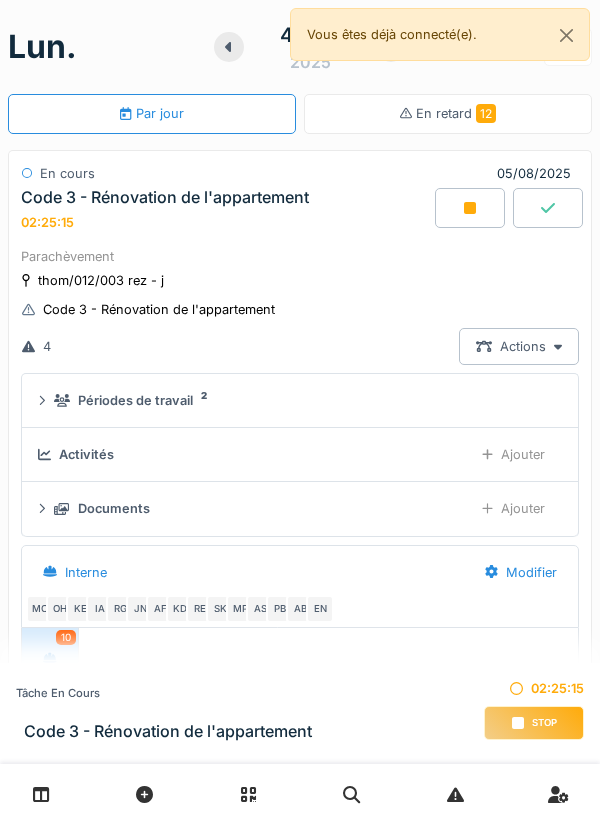 scroll, scrollTop: 70, scrollLeft: 0, axis: vertical 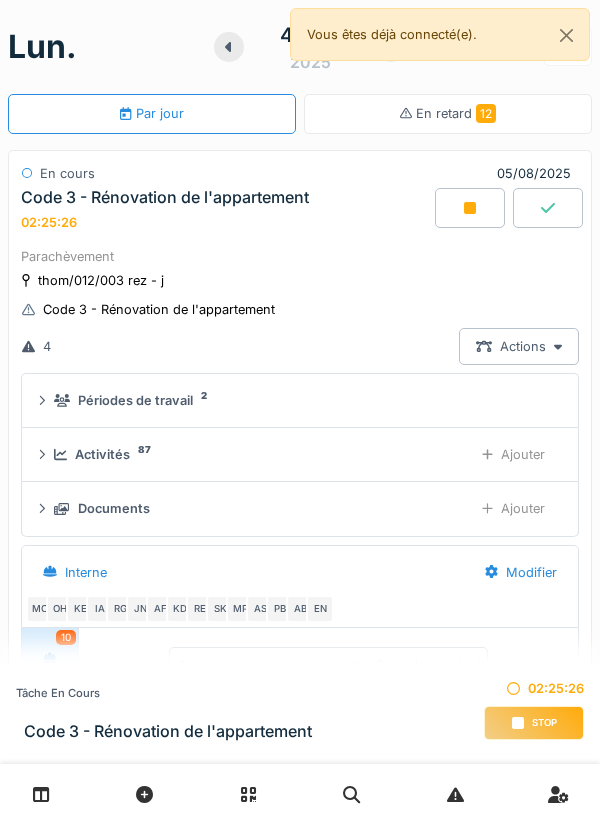click on "Par jour" at bounding box center (151, 113) 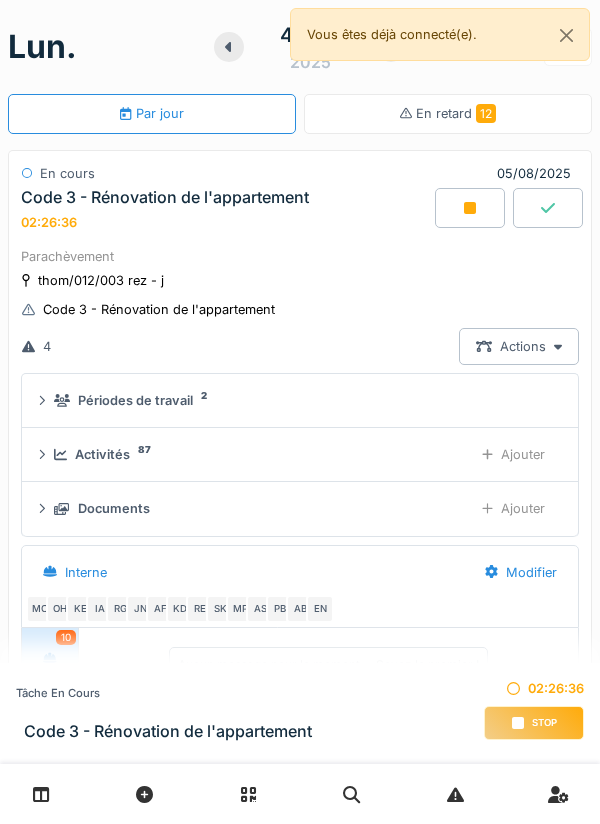 click on "En retard   12" at bounding box center [456, 113] 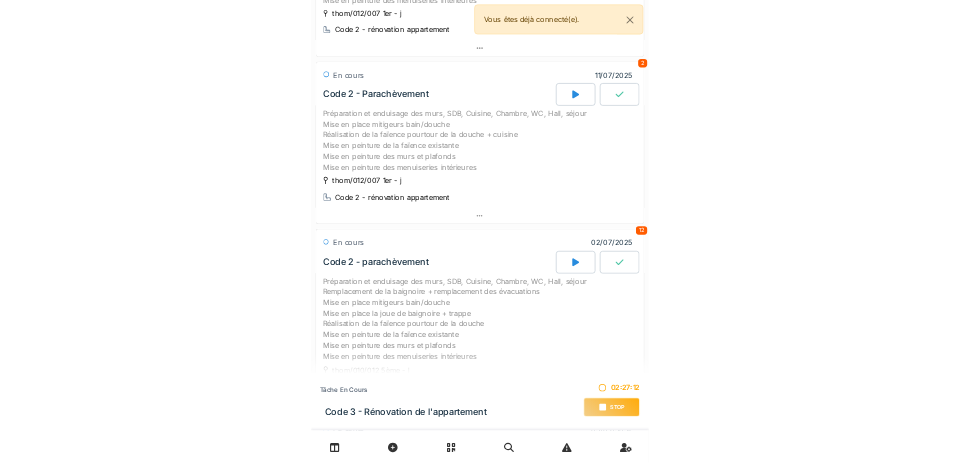 scroll, scrollTop: 0, scrollLeft: 0, axis: both 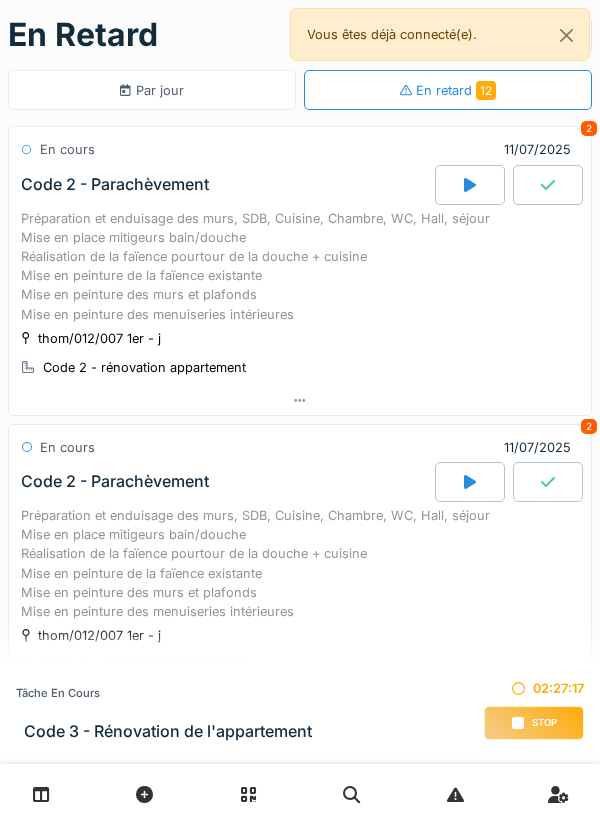 click on "Par jour" at bounding box center (151, 90) 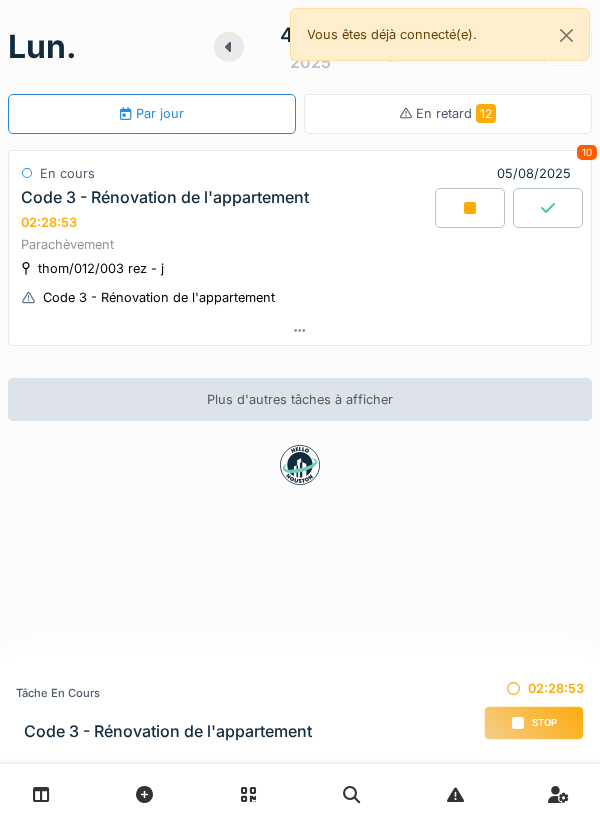 click at bounding box center [229, 47] 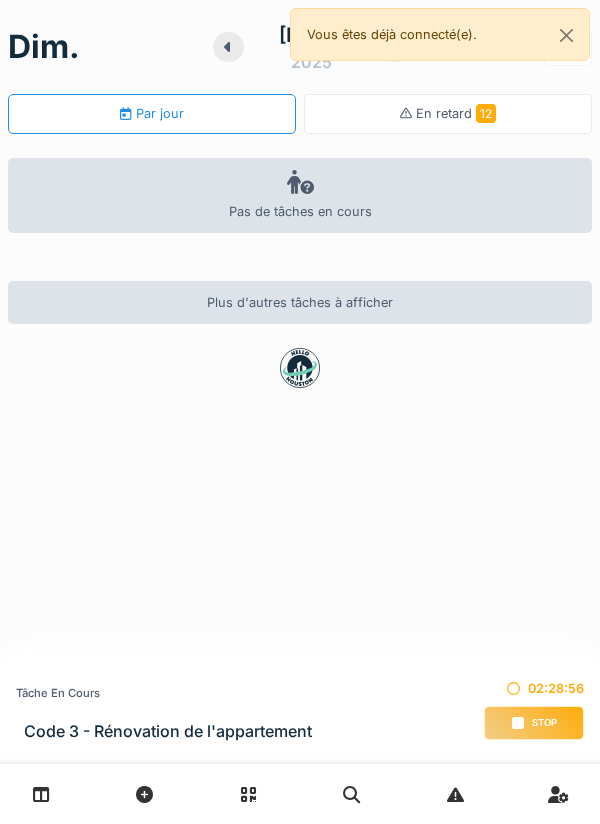 click at bounding box center [228, 47] 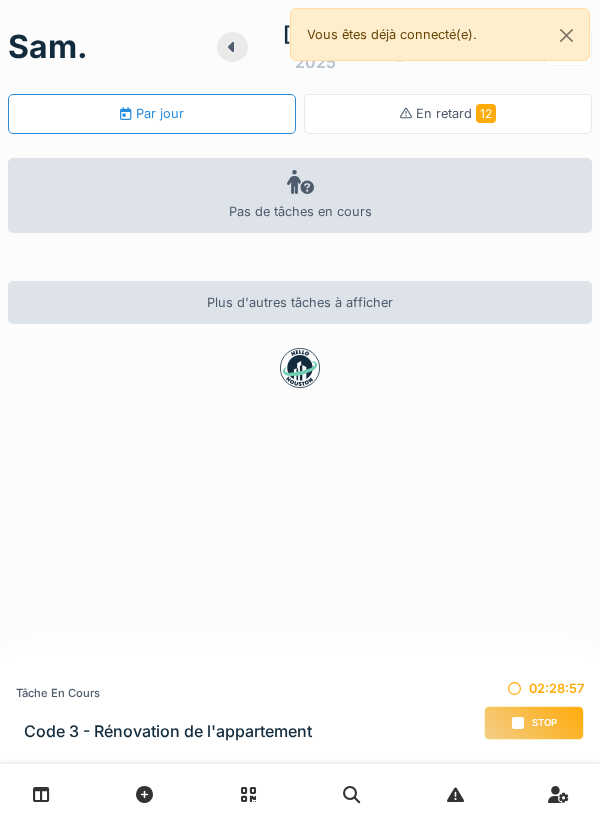 click at bounding box center [232, 47] 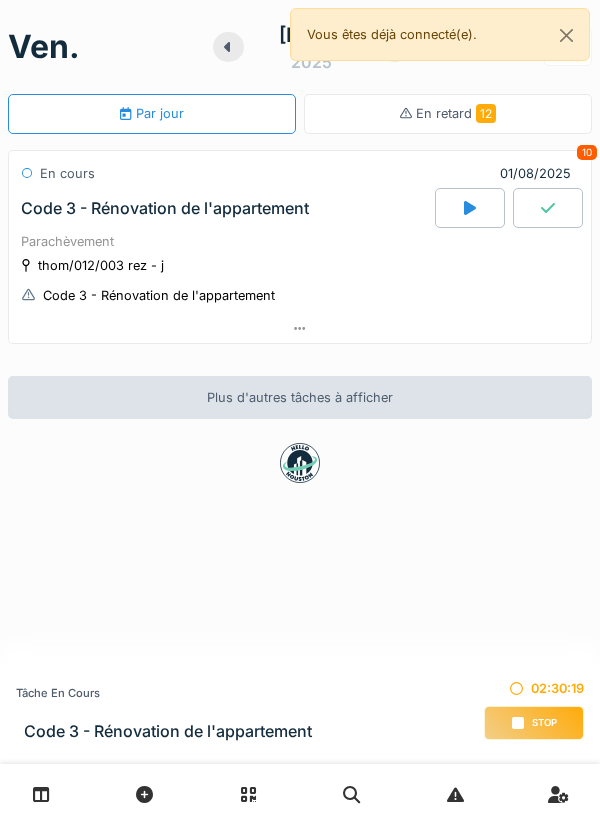 click at bounding box center [41, 794] 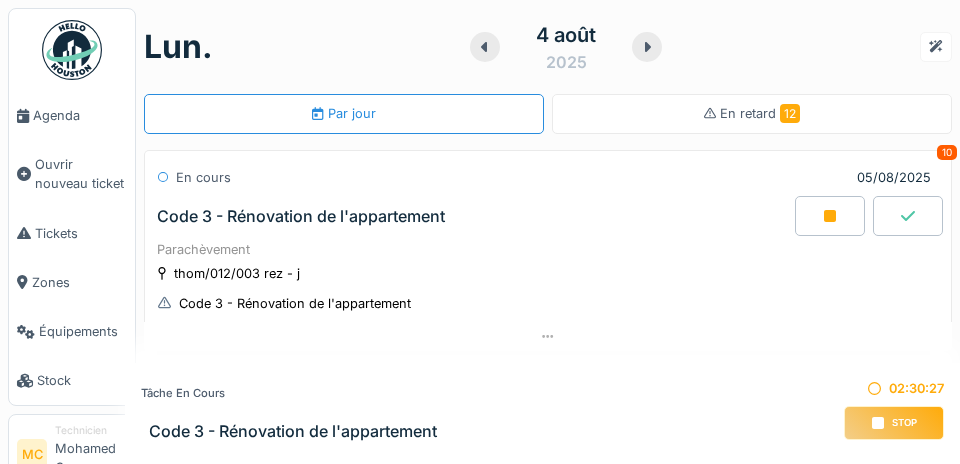 scroll, scrollTop: 0, scrollLeft: 0, axis: both 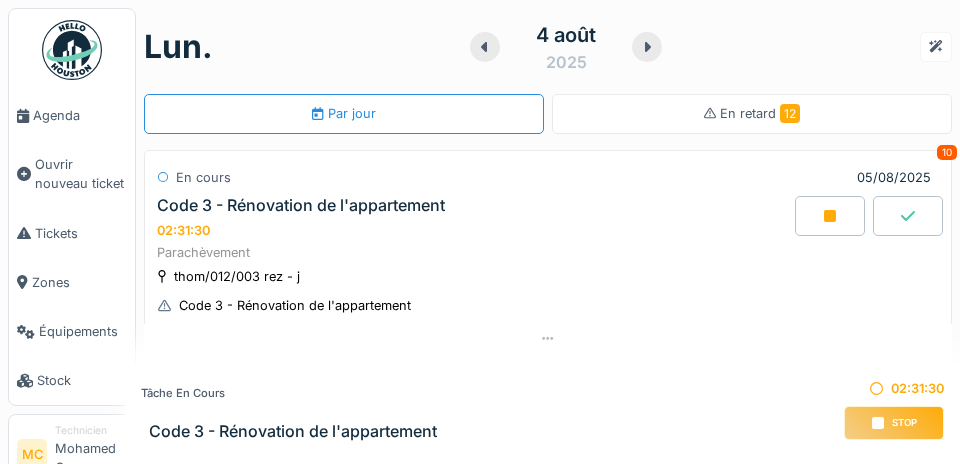 click on "Agenda" at bounding box center [80, 115] 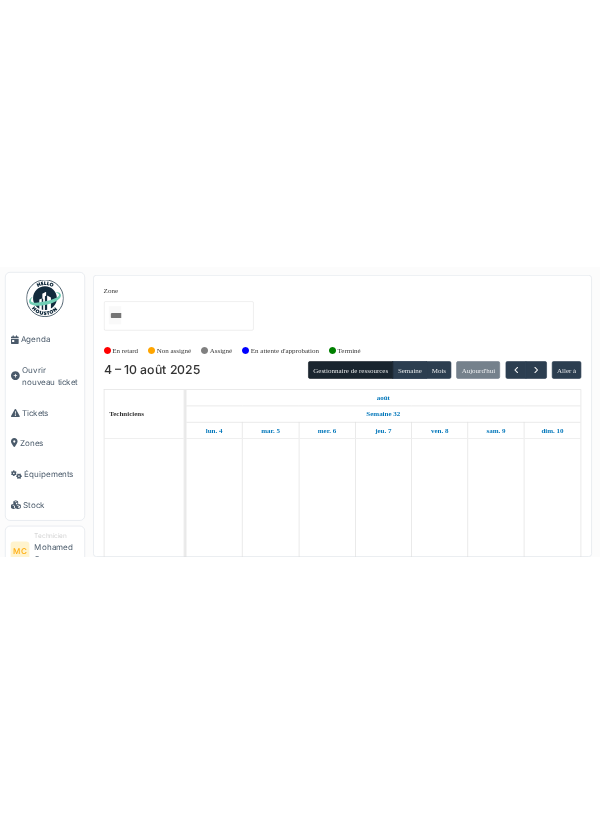 scroll, scrollTop: 0, scrollLeft: 0, axis: both 